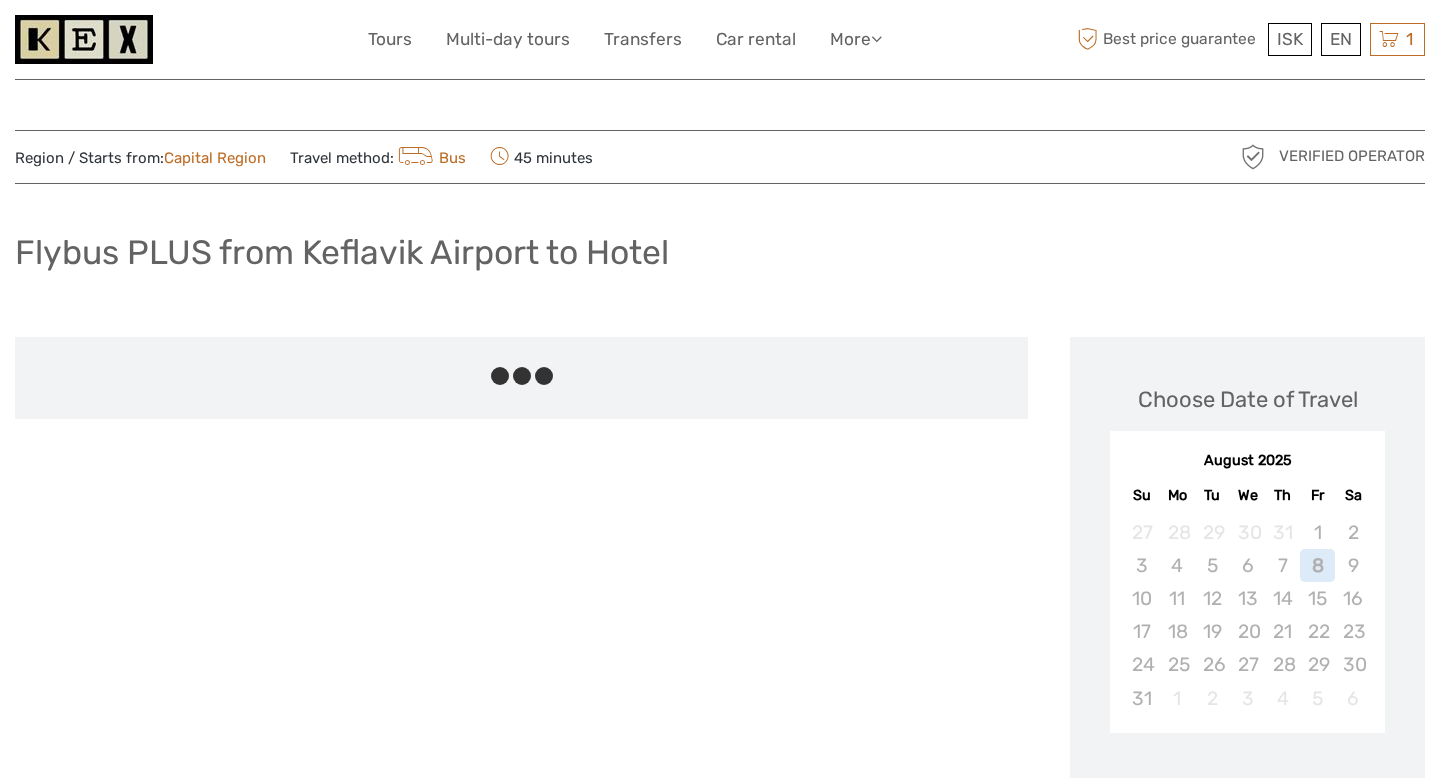 scroll, scrollTop: 0, scrollLeft: 0, axis: both 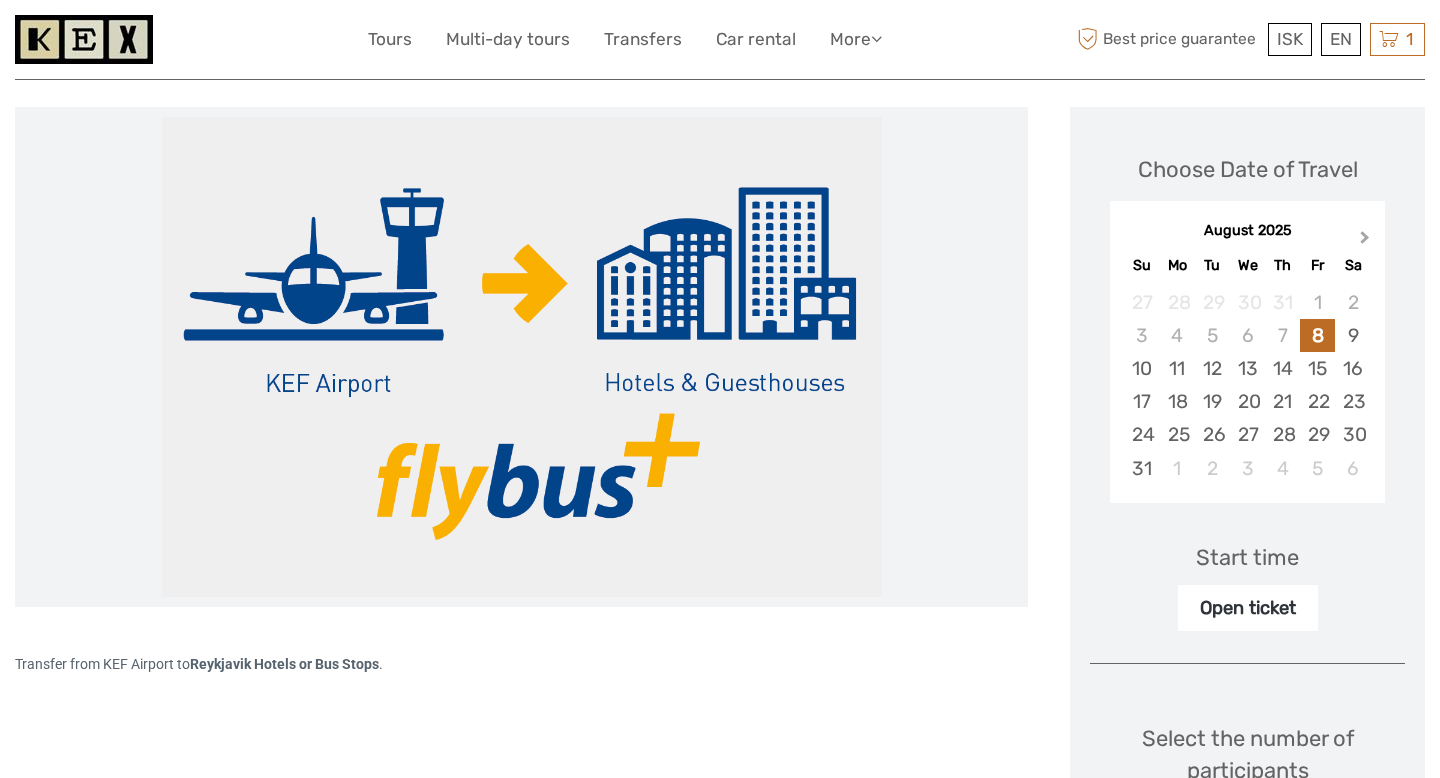 click on "Next Month" at bounding box center [1365, 241] 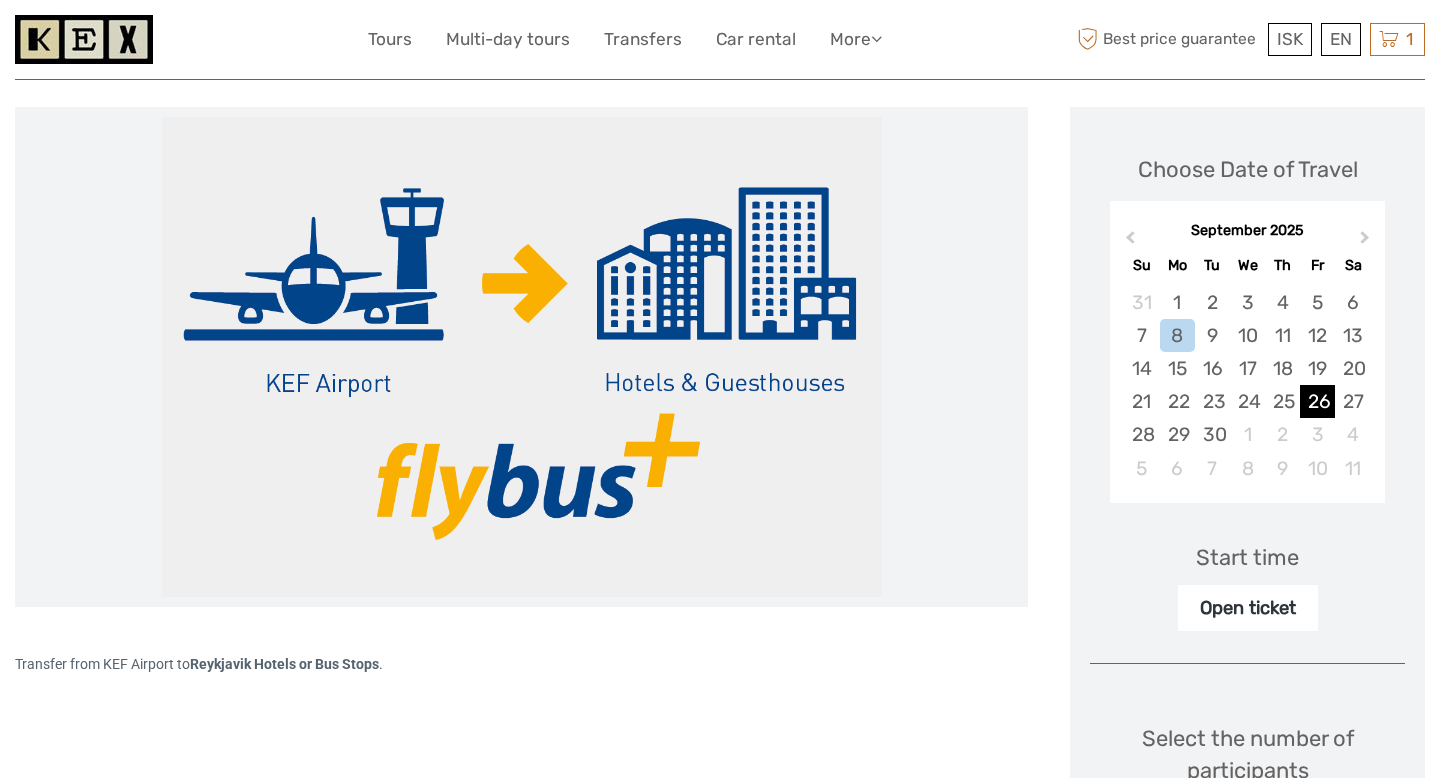 click on "26" at bounding box center (1317, 401) 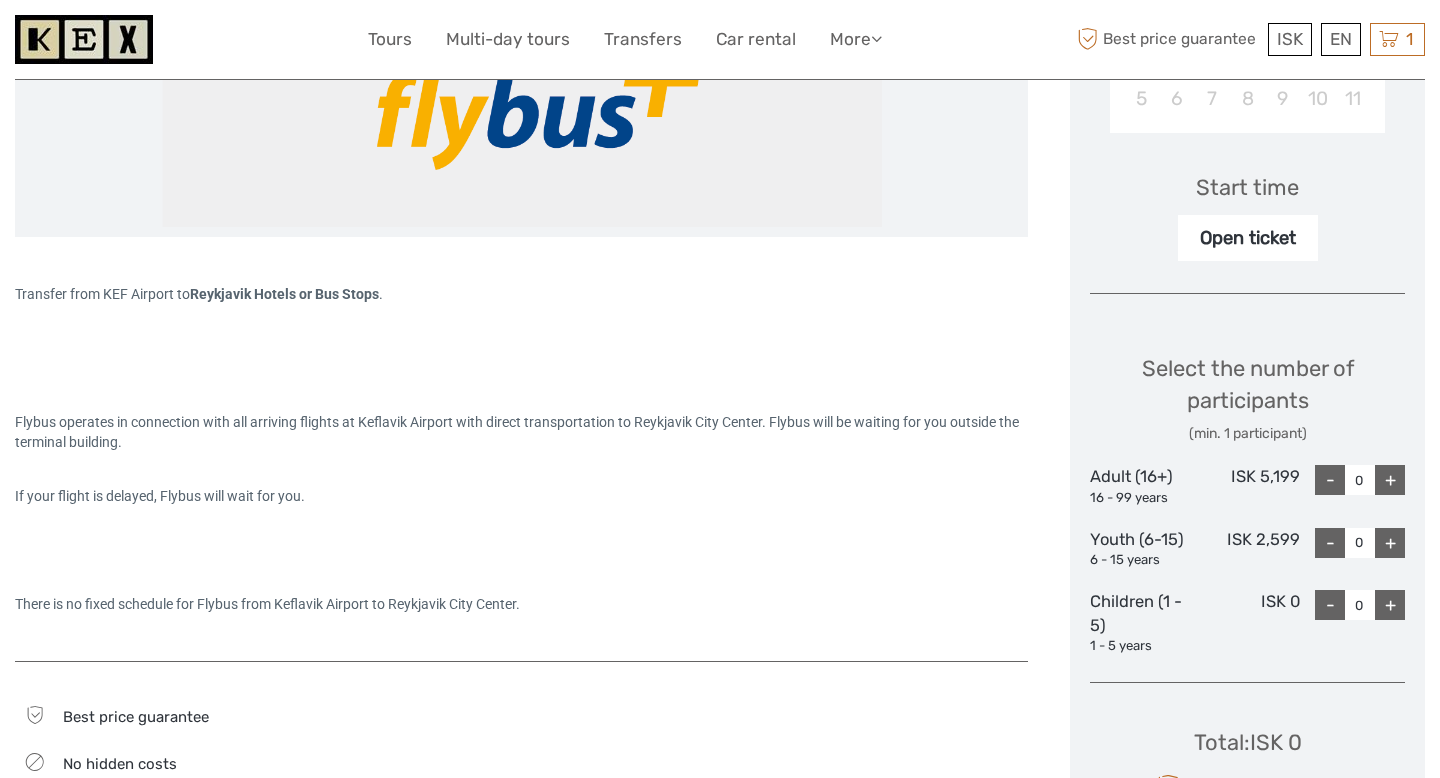 scroll, scrollTop: 601, scrollLeft: 0, axis: vertical 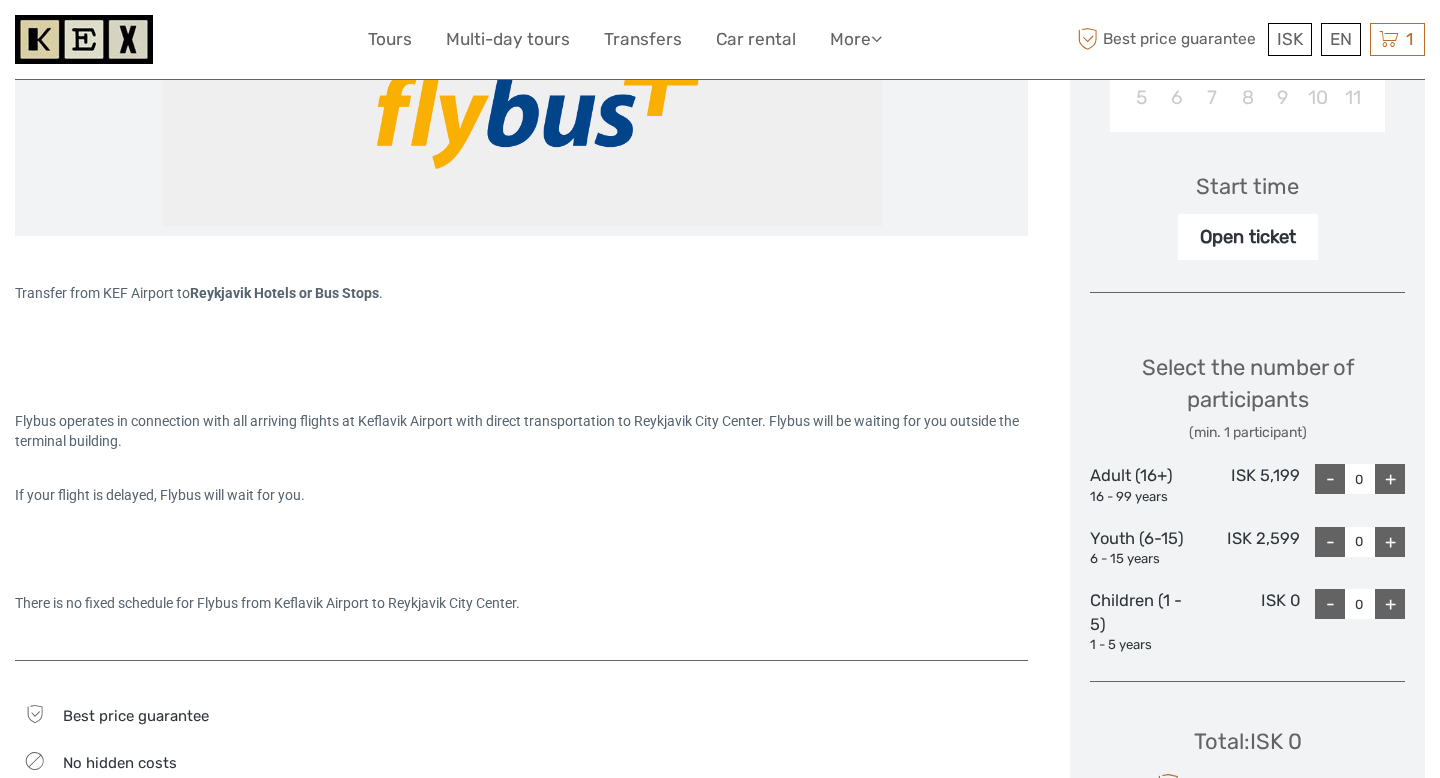 click on "+" at bounding box center [1390, 479] 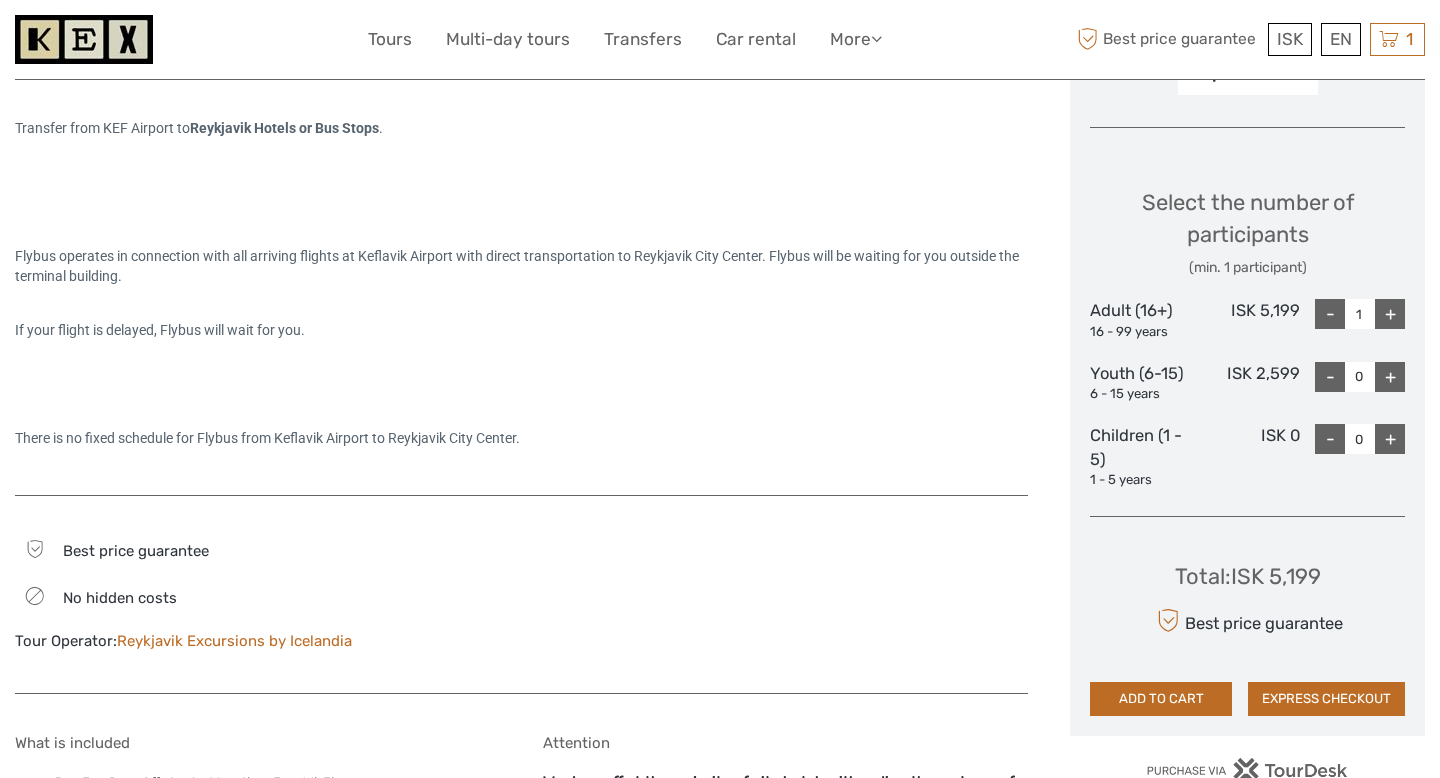 scroll, scrollTop: 767, scrollLeft: 0, axis: vertical 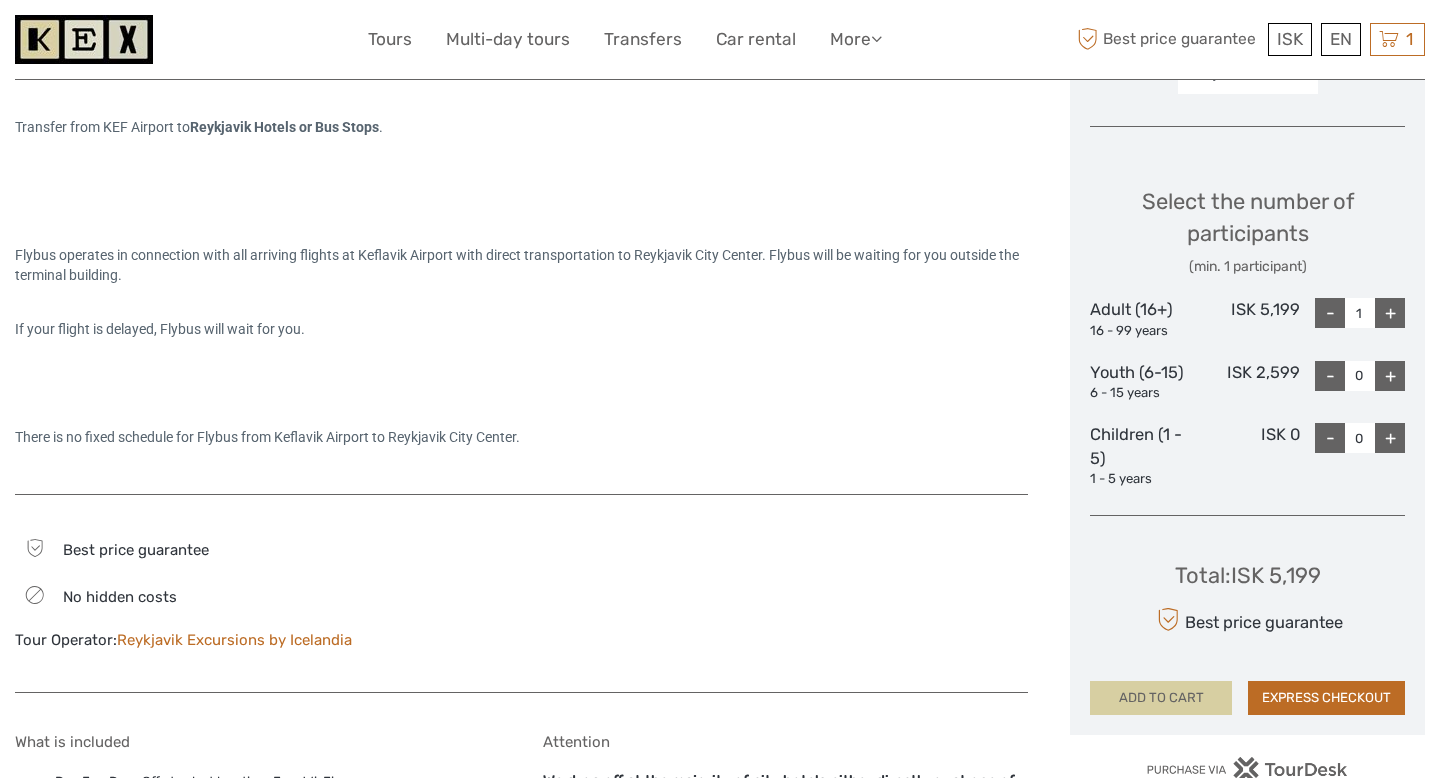 click on "ADD TO CART" at bounding box center (1161, 698) 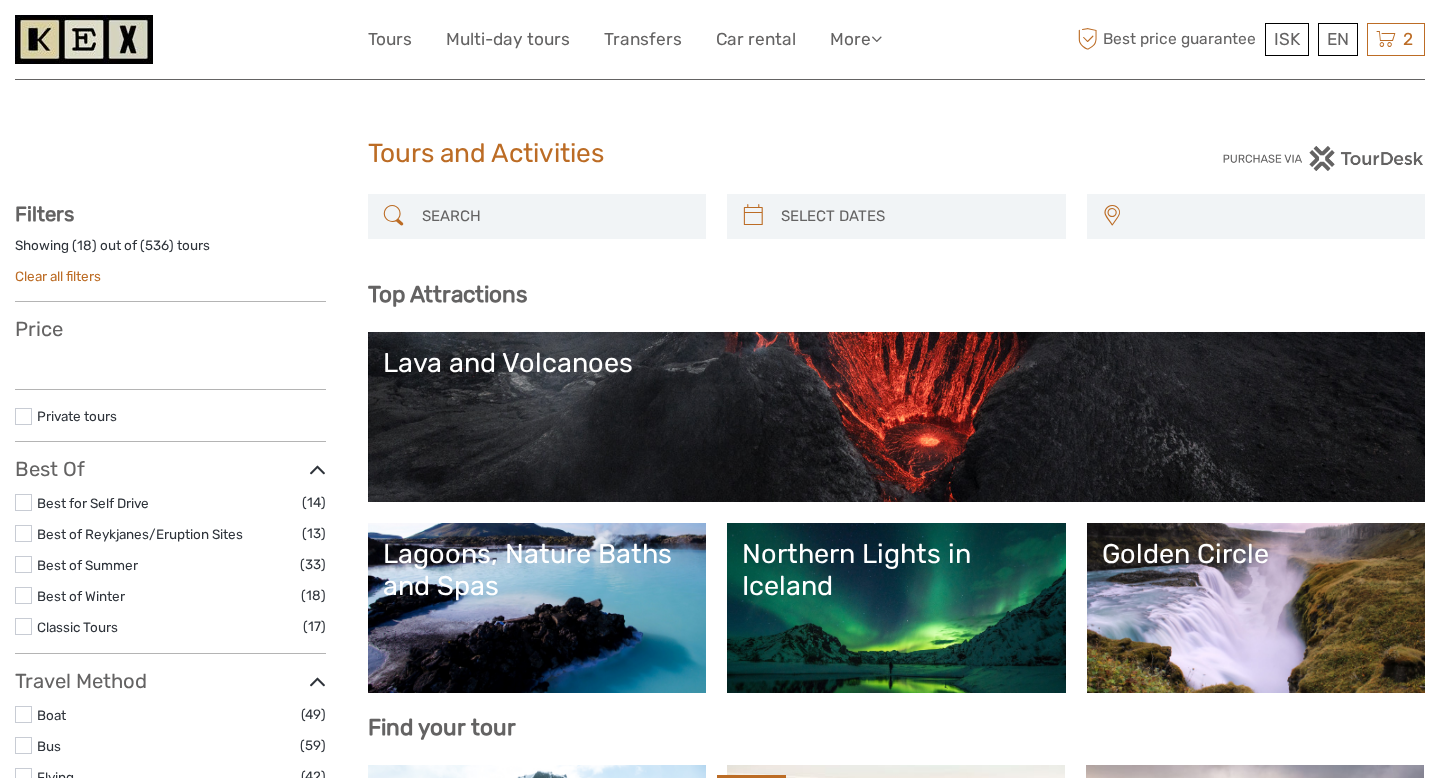 select 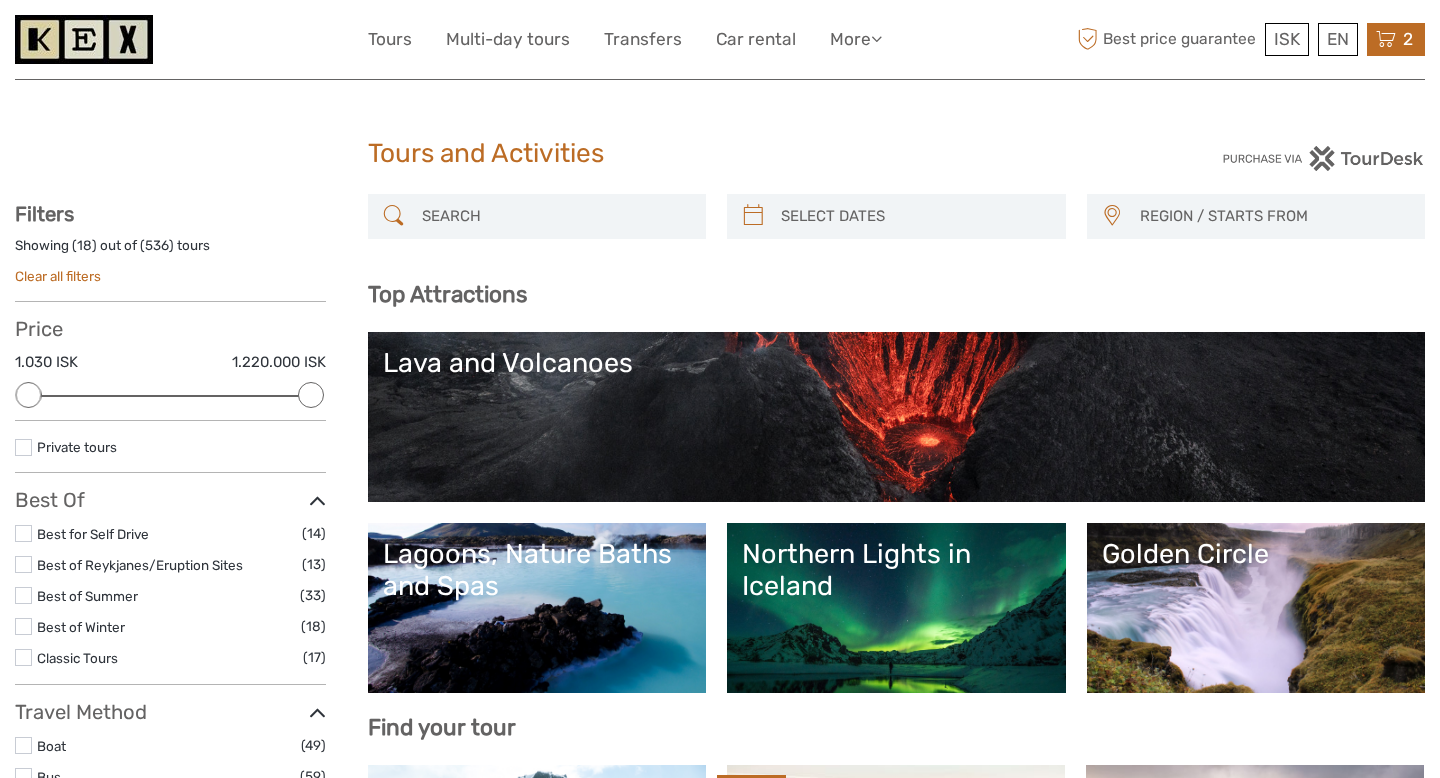 click at bounding box center (1386, 39) 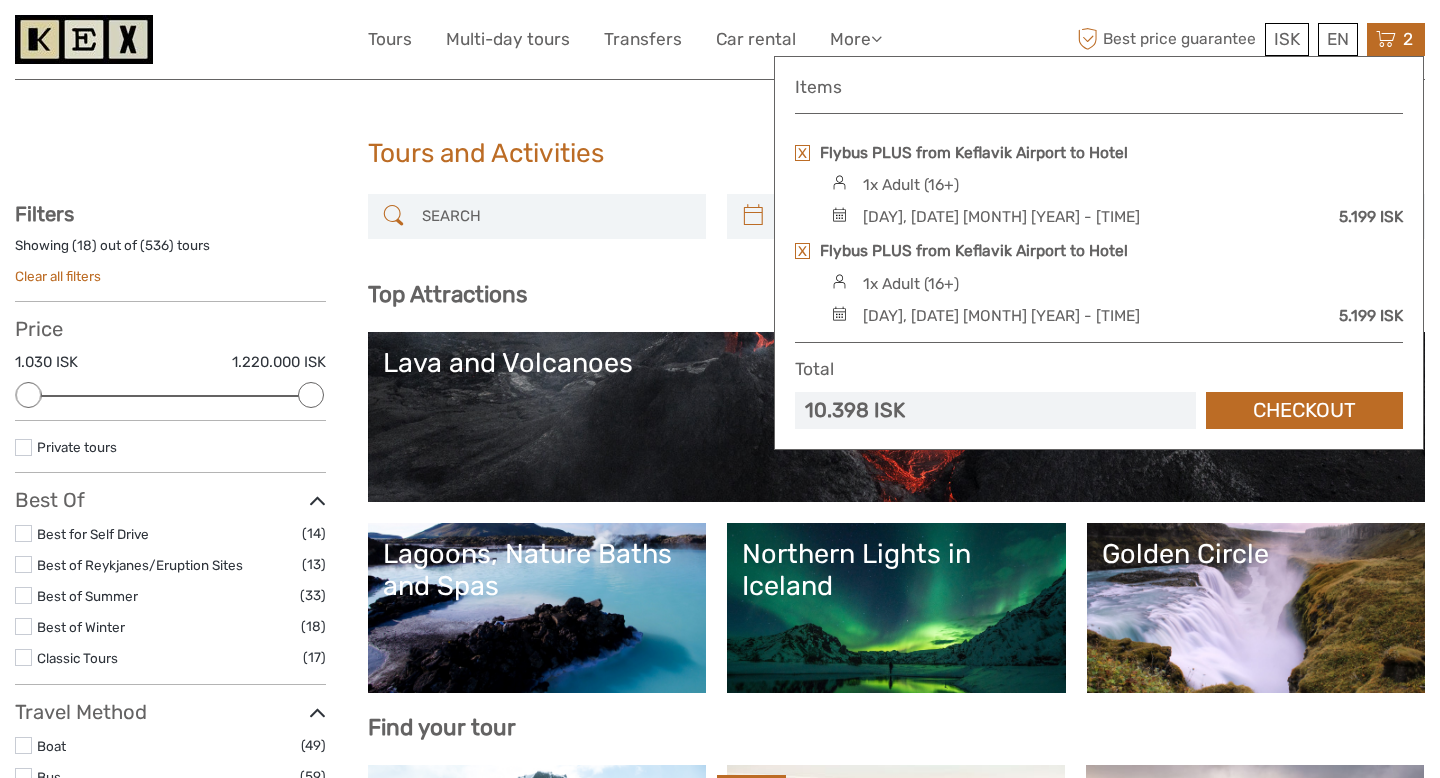 click at bounding box center [802, 251] 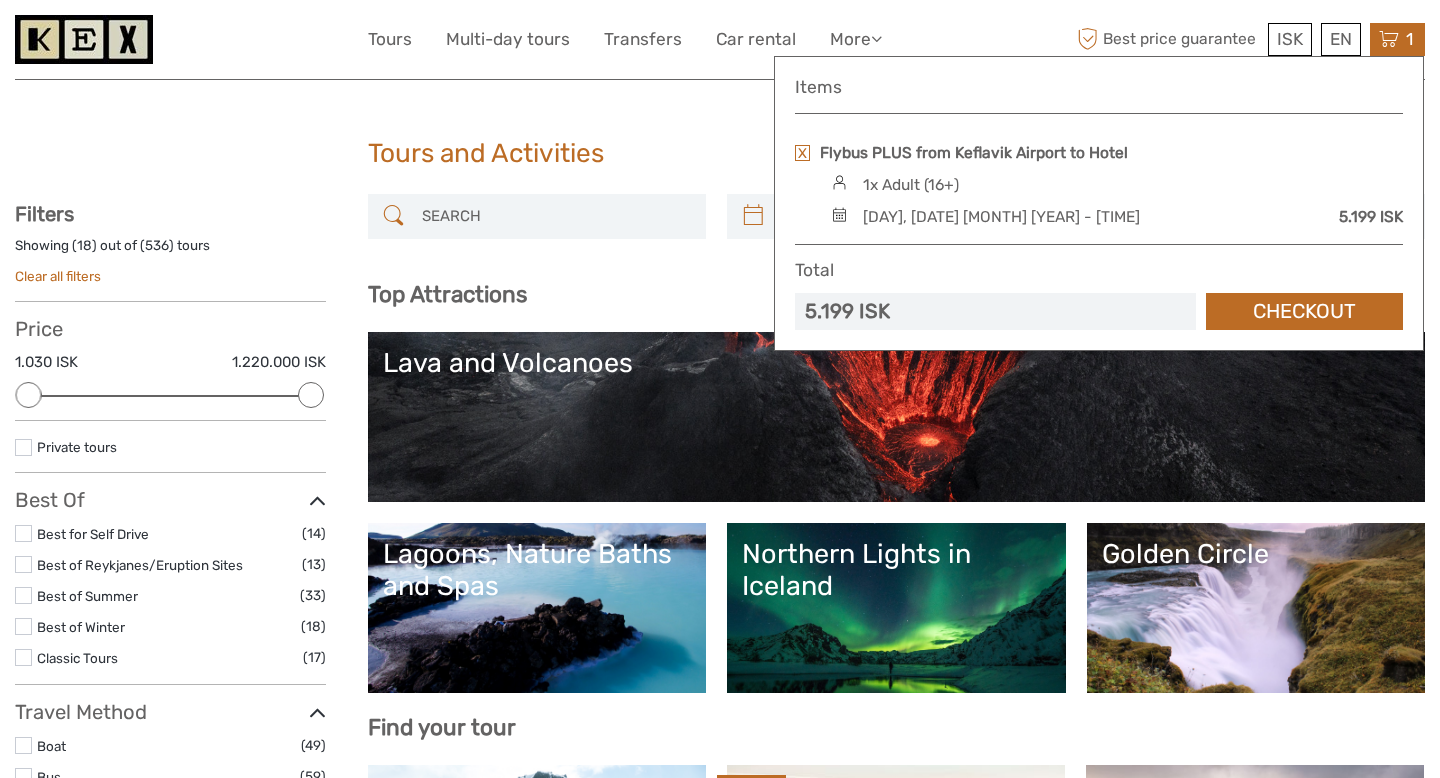 click at bounding box center [802, 153] 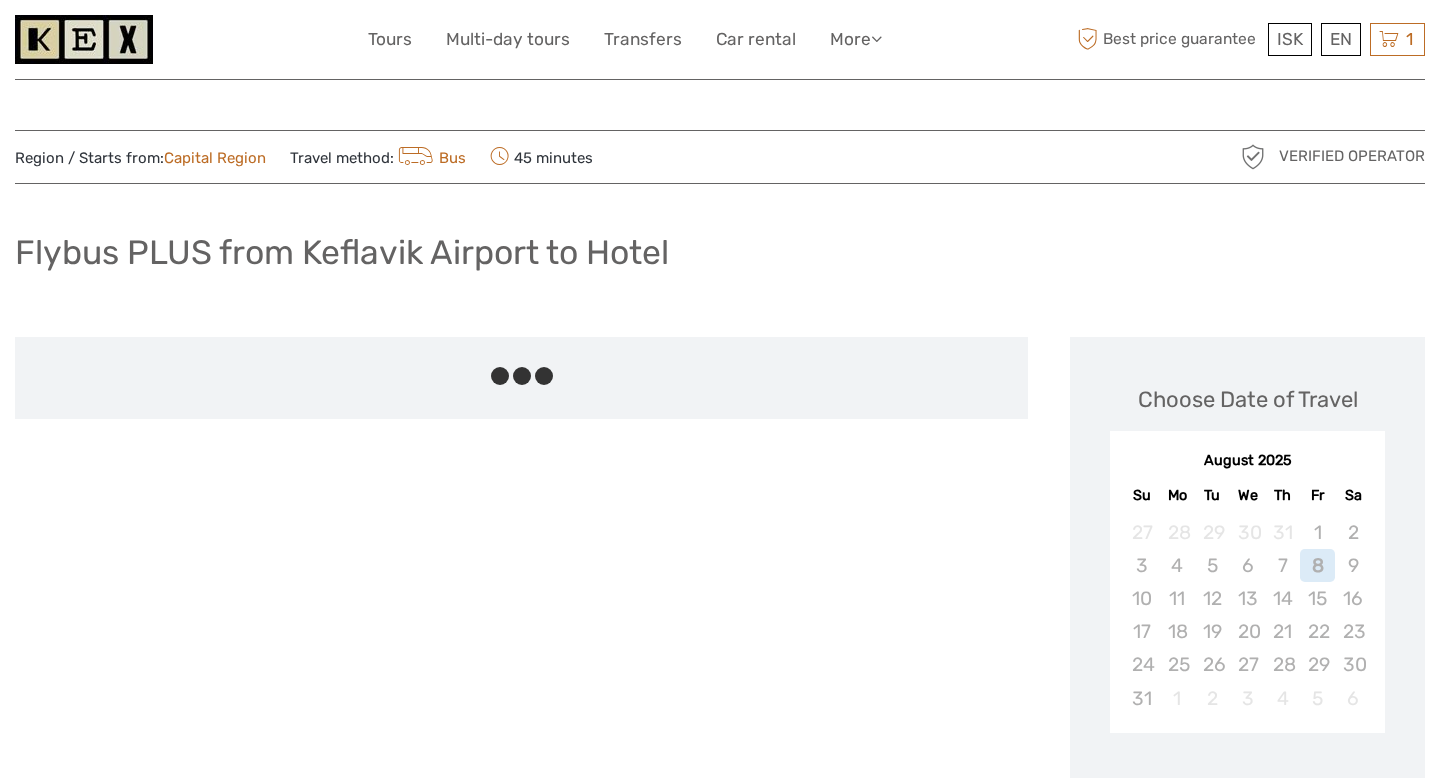 scroll, scrollTop: 767, scrollLeft: 0, axis: vertical 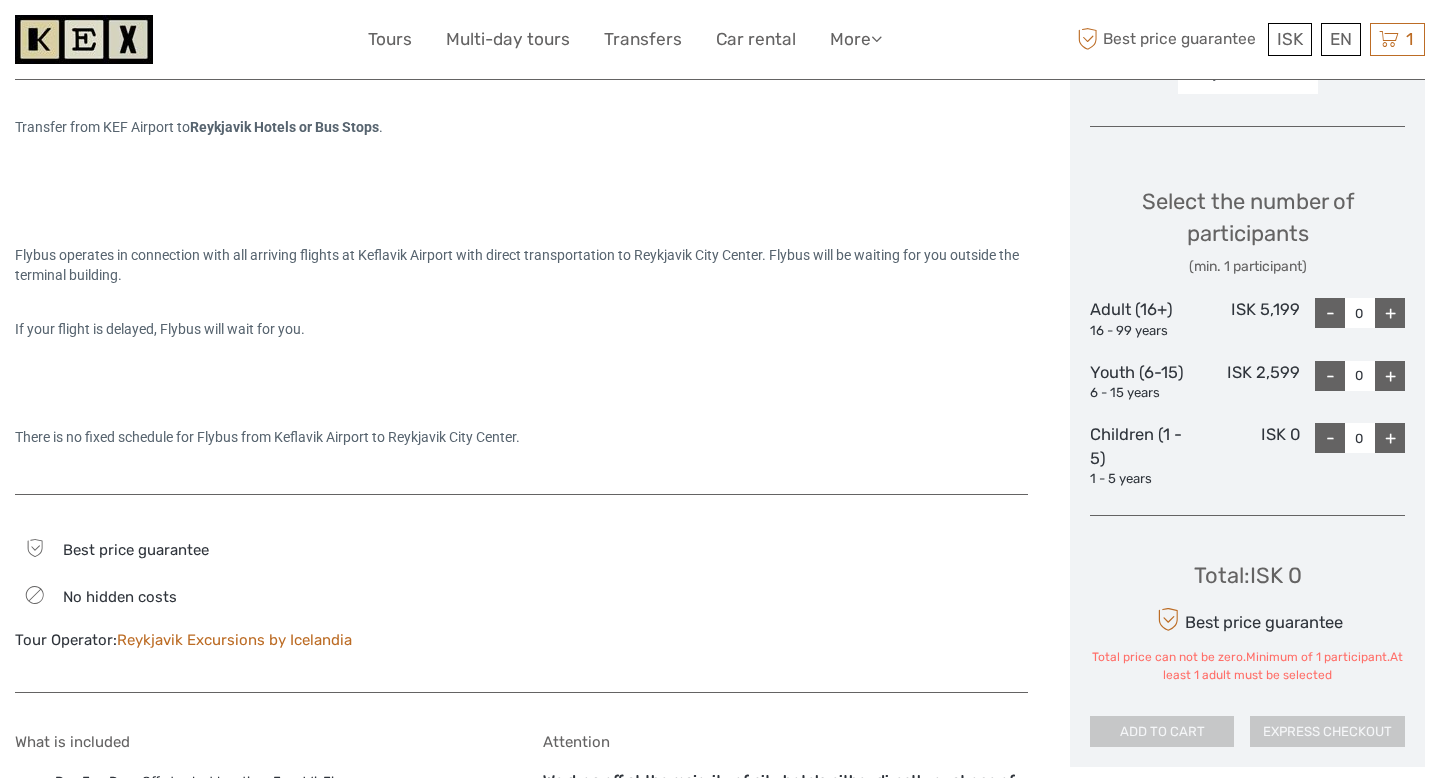 click on "+" at bounding box center [1390, 313] 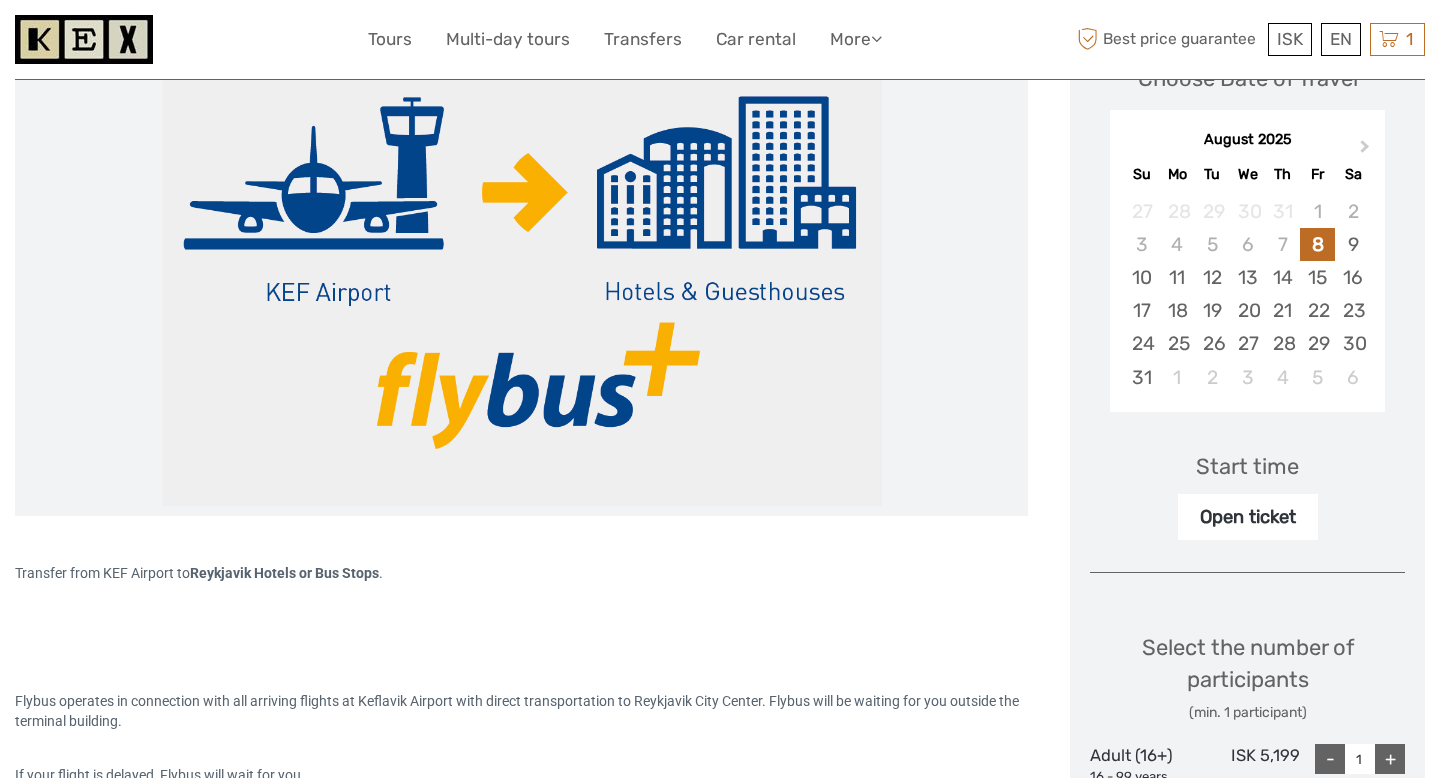 scroll, scrollTop: 314, scrollLeft: 0, axis: vertical 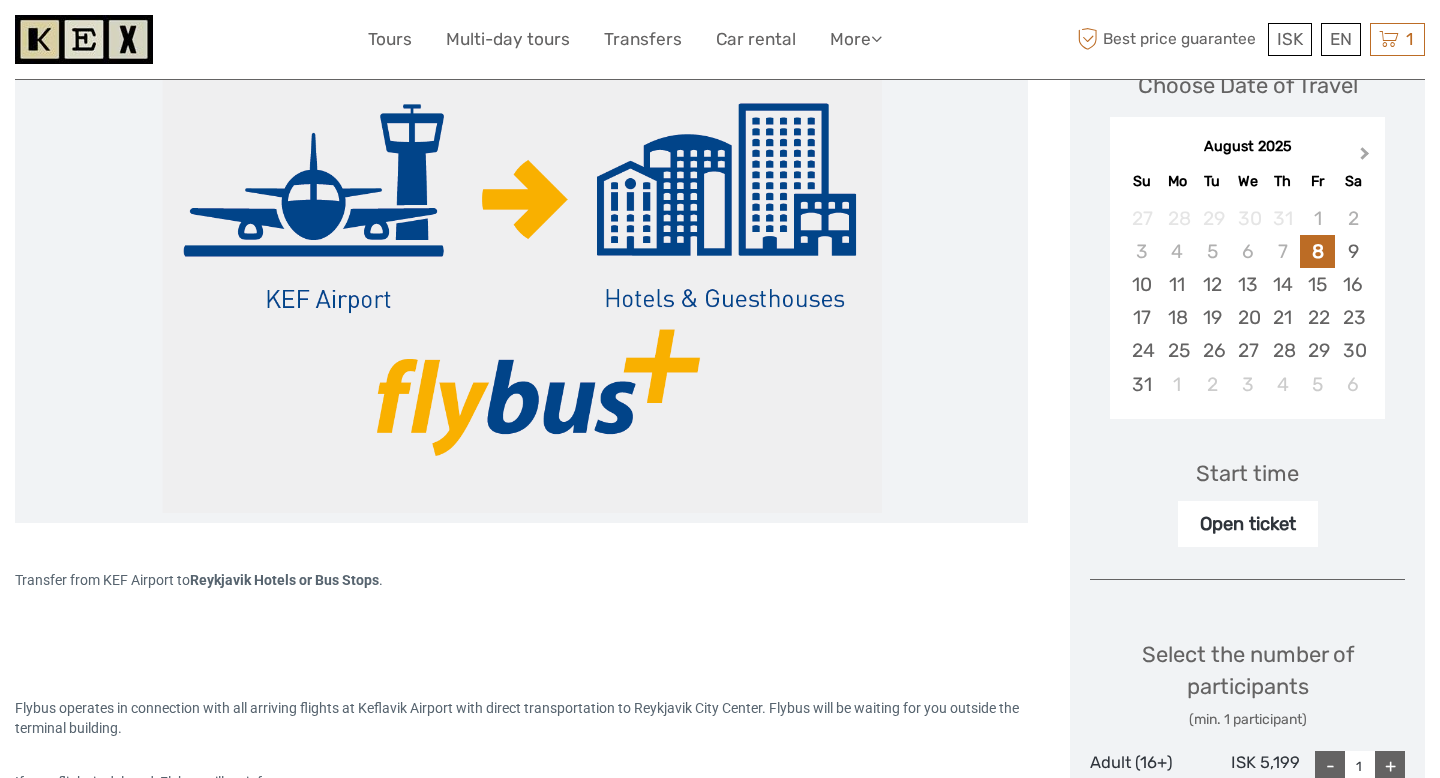 click on "Next Month" at bounding box center [1365, 157] 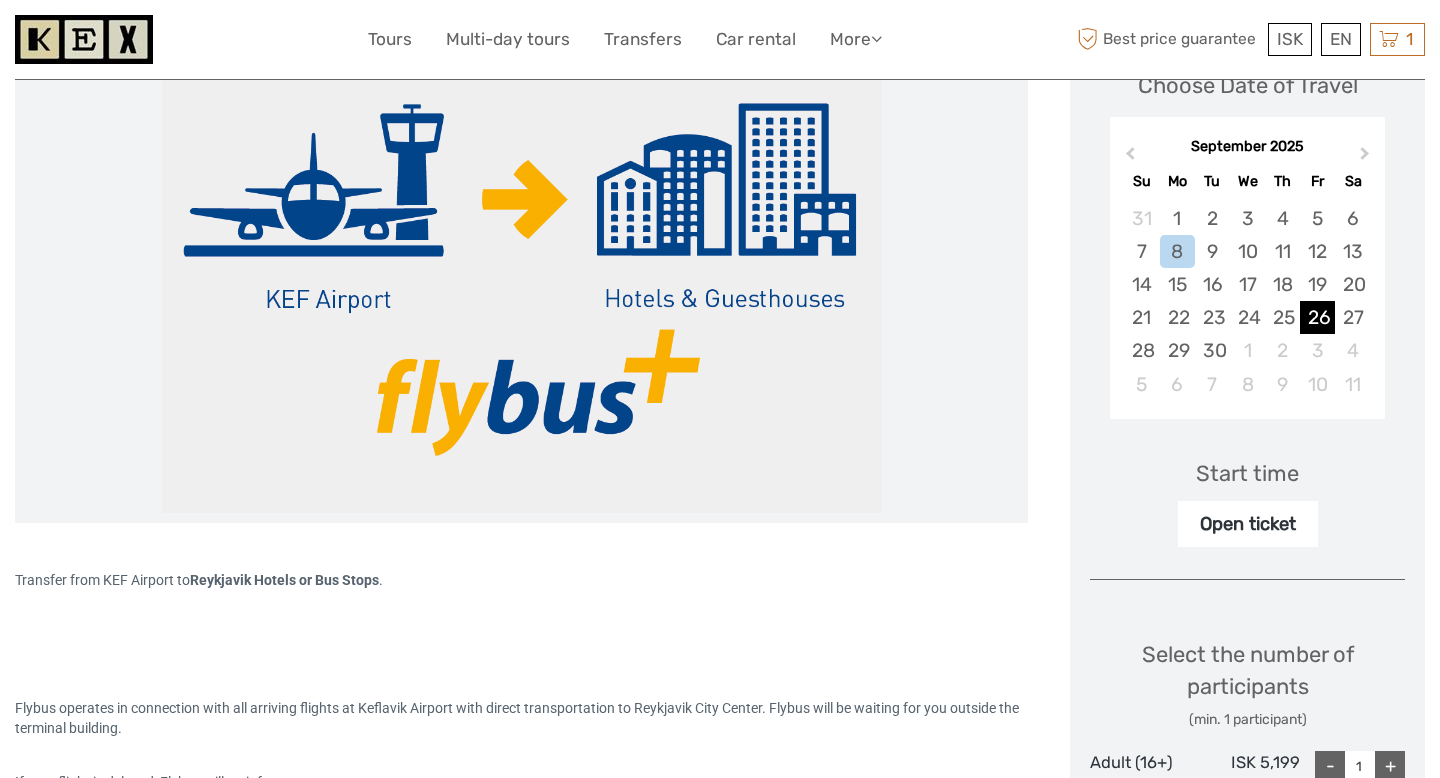 click on "26" at bounding box center (1317, 317) 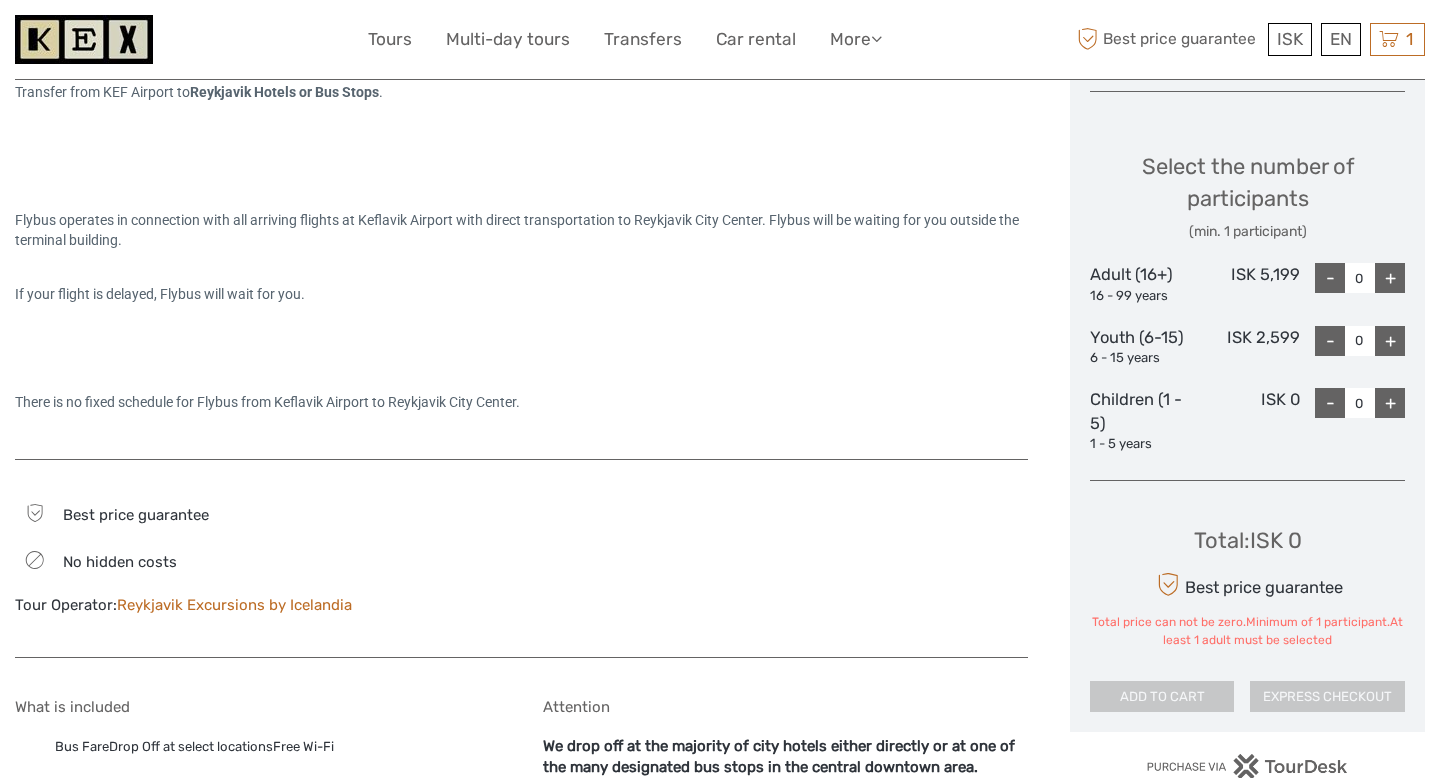 scroll, scrollTop: 806, scrollLeft: 0, axis: vertical 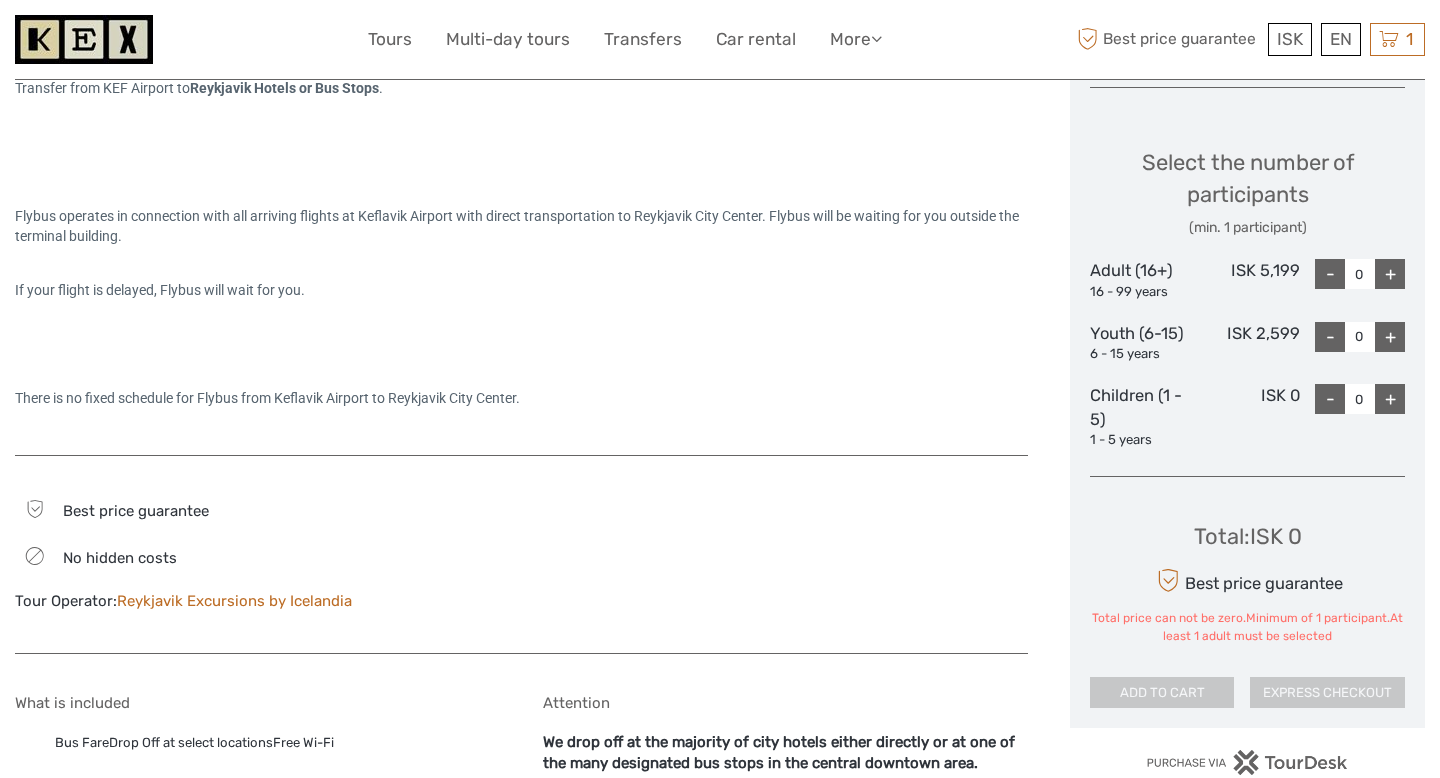 click on "+" at bounding box center [1390, 274] 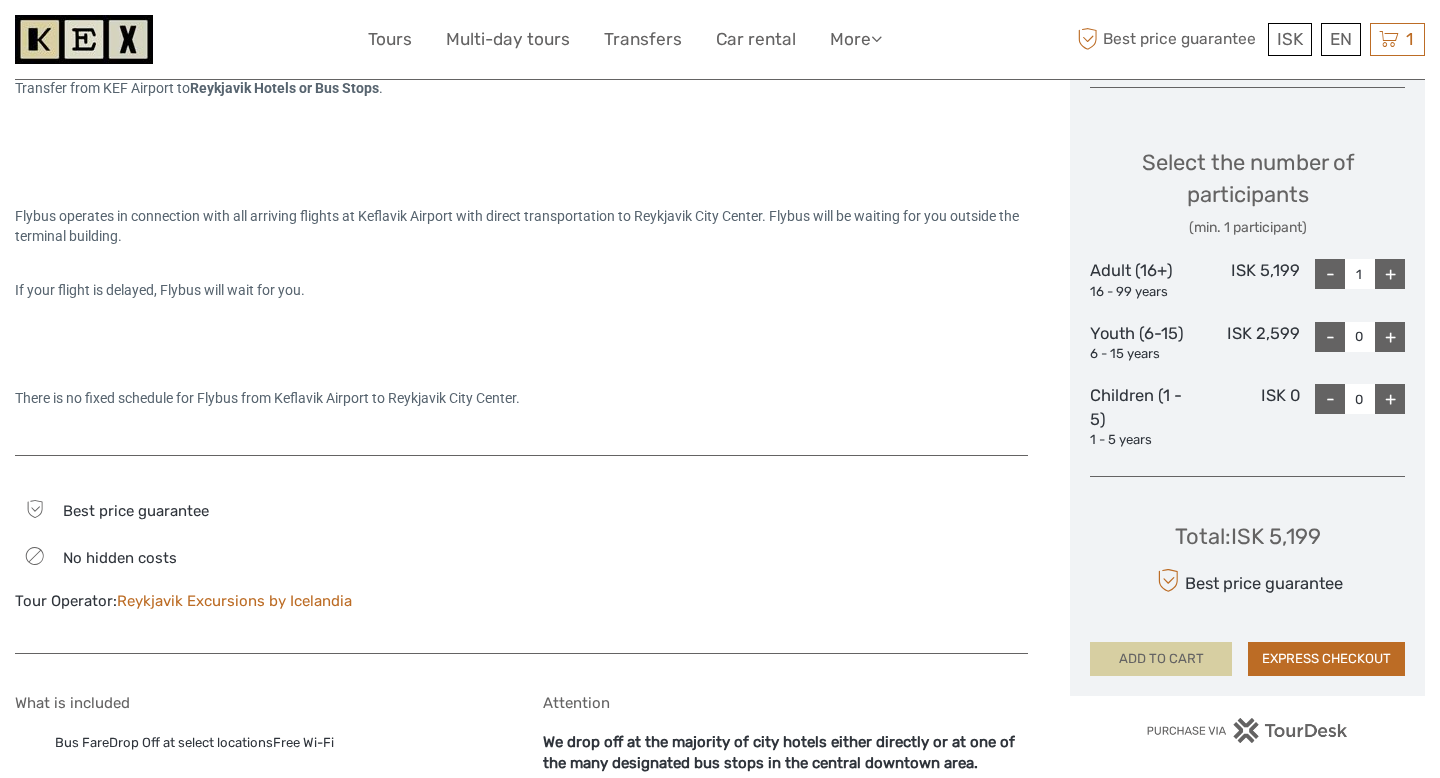 click on "ADD TO CART" at bounding box center (1161, 659) 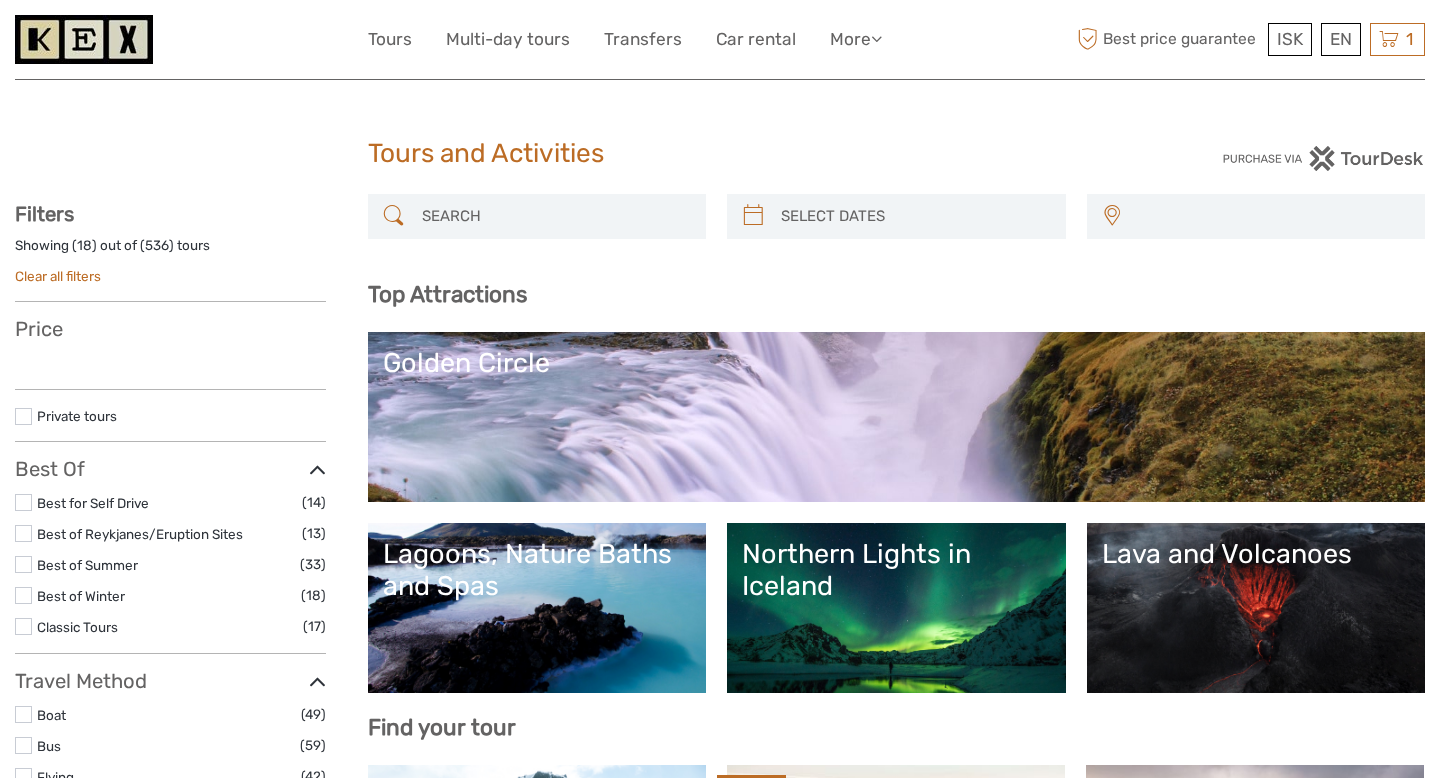 select 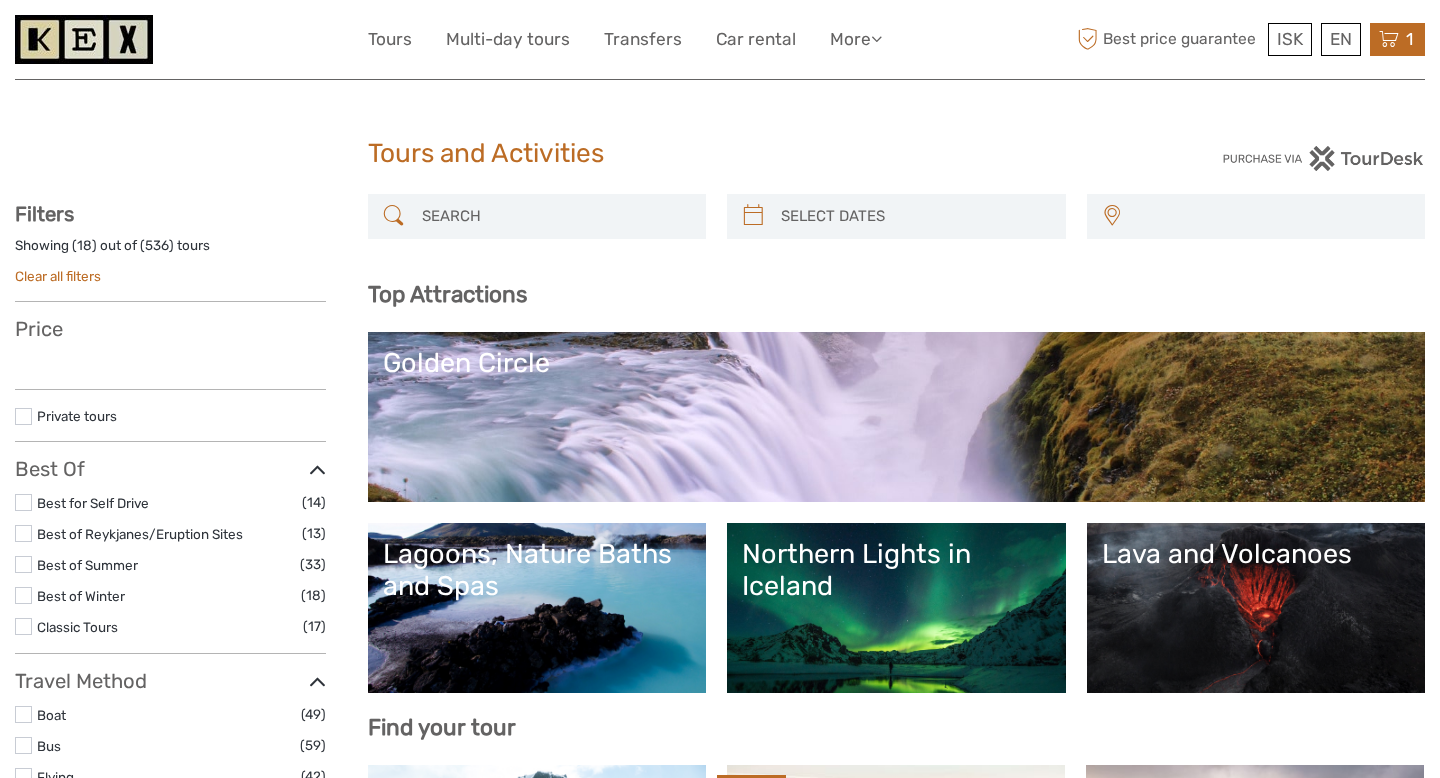 scroll, scrollTop: 0, scrollLeft: 0, axis: both 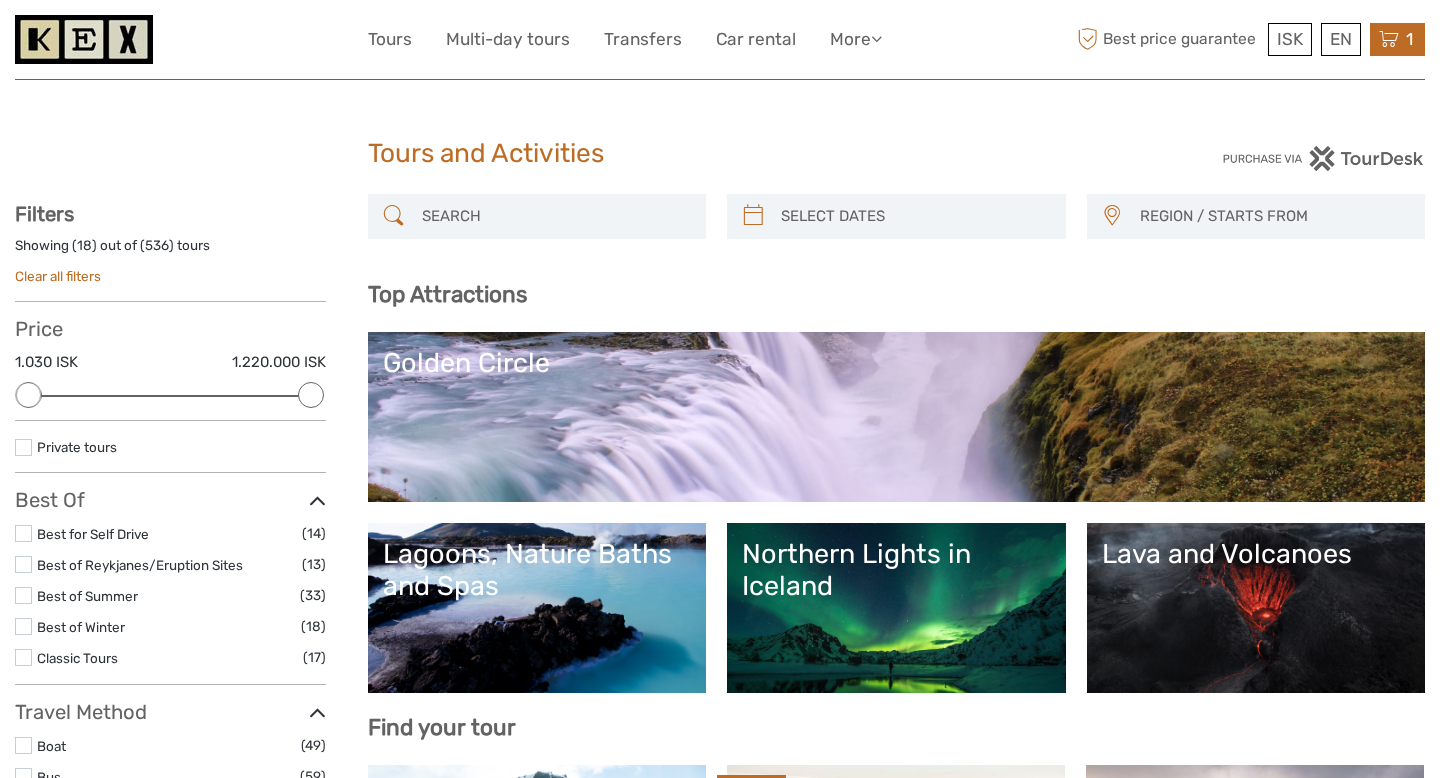 click on "1
Items
Flybus PLUS from [CITY] Airport to Hotel
1x Adult ([AGE]+)
[DATE] - [TIME]
[PRICE] [CURRENCY]
Total
[PRICE] [CURRENCY]
Checkout
Shopping cart is empty." at bounding box center [1397, 39] 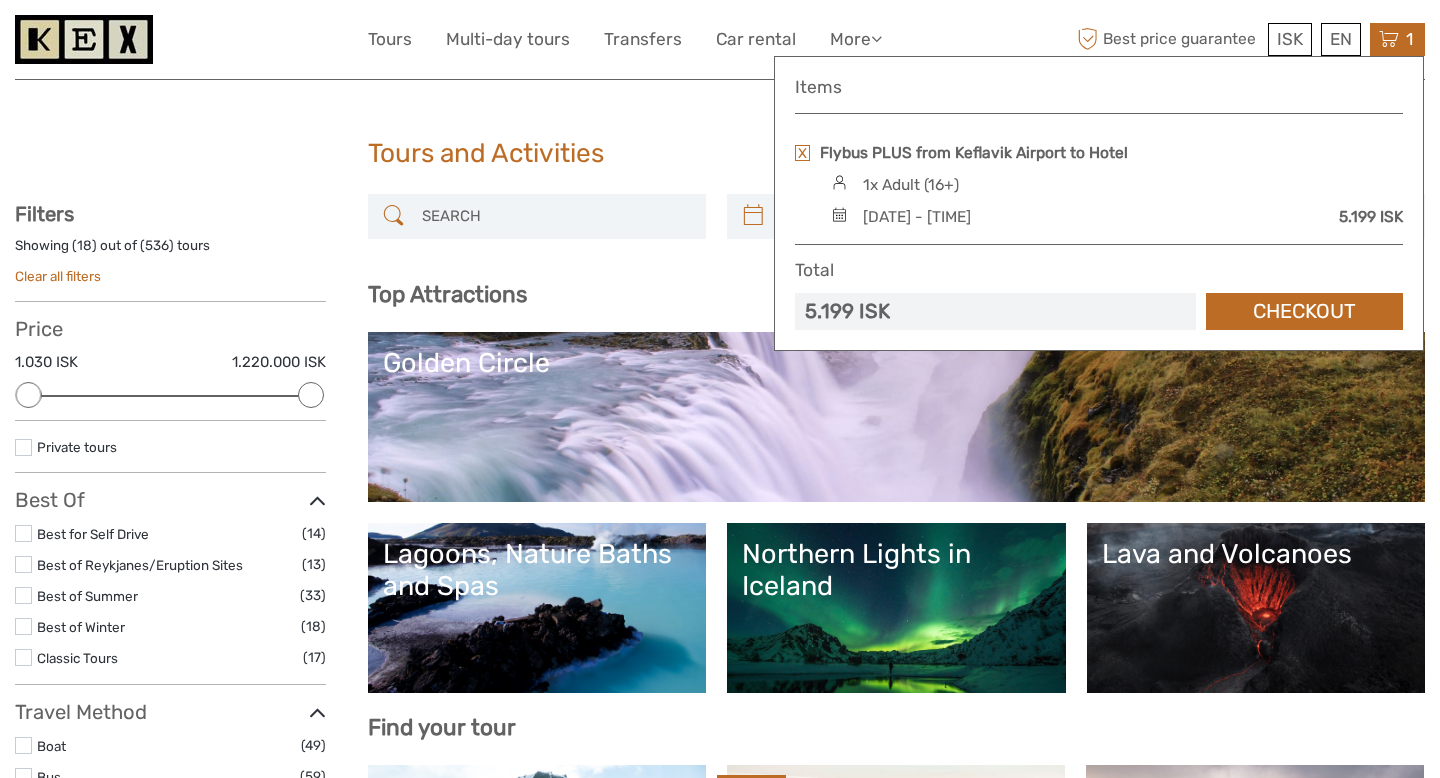 scroll, scrollTop: 0, scrollLeft: 0, axis: both 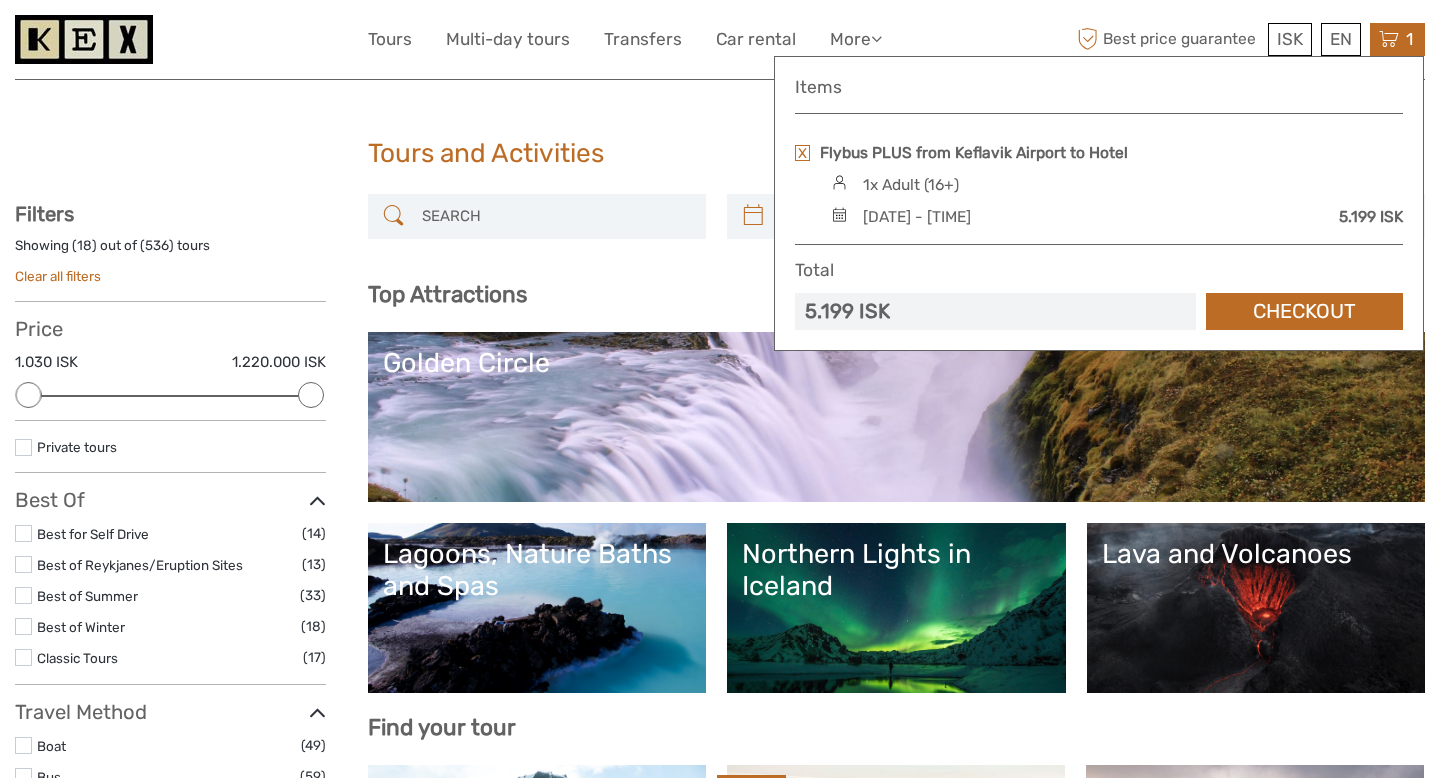 click on "ISK
ISK
€
$
£
EN
English
Español
Deutsch
Tours
Multi-day tours
Transfers
Car rental
More
Food & drink
Travel Articles
Back to Page
Food & drink
Travel Articles
Back to Page
Best price guarantee" at bounding box center (720, 39) 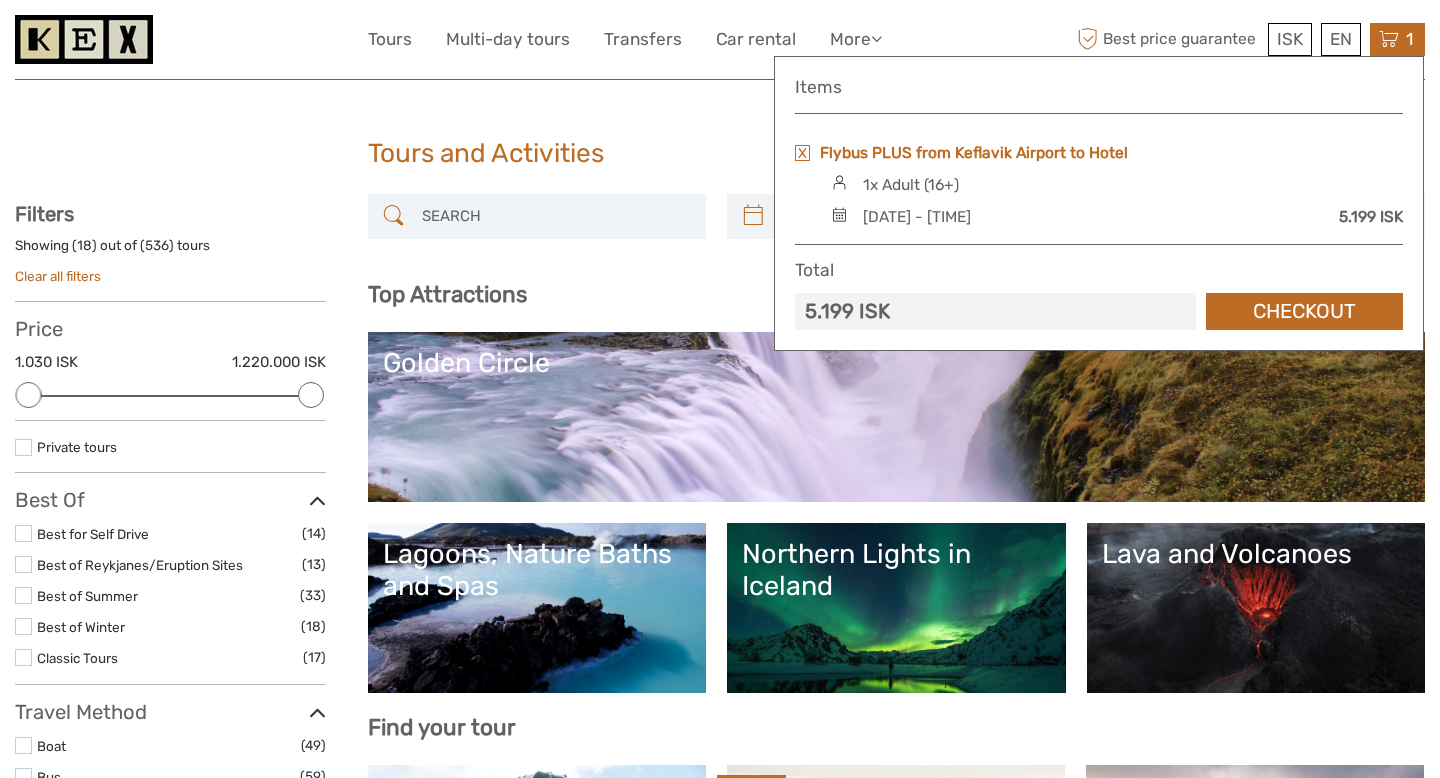 click on "Flybus PLUS from Keflavik Airport to Hotel" at bounding box center [974, 153] 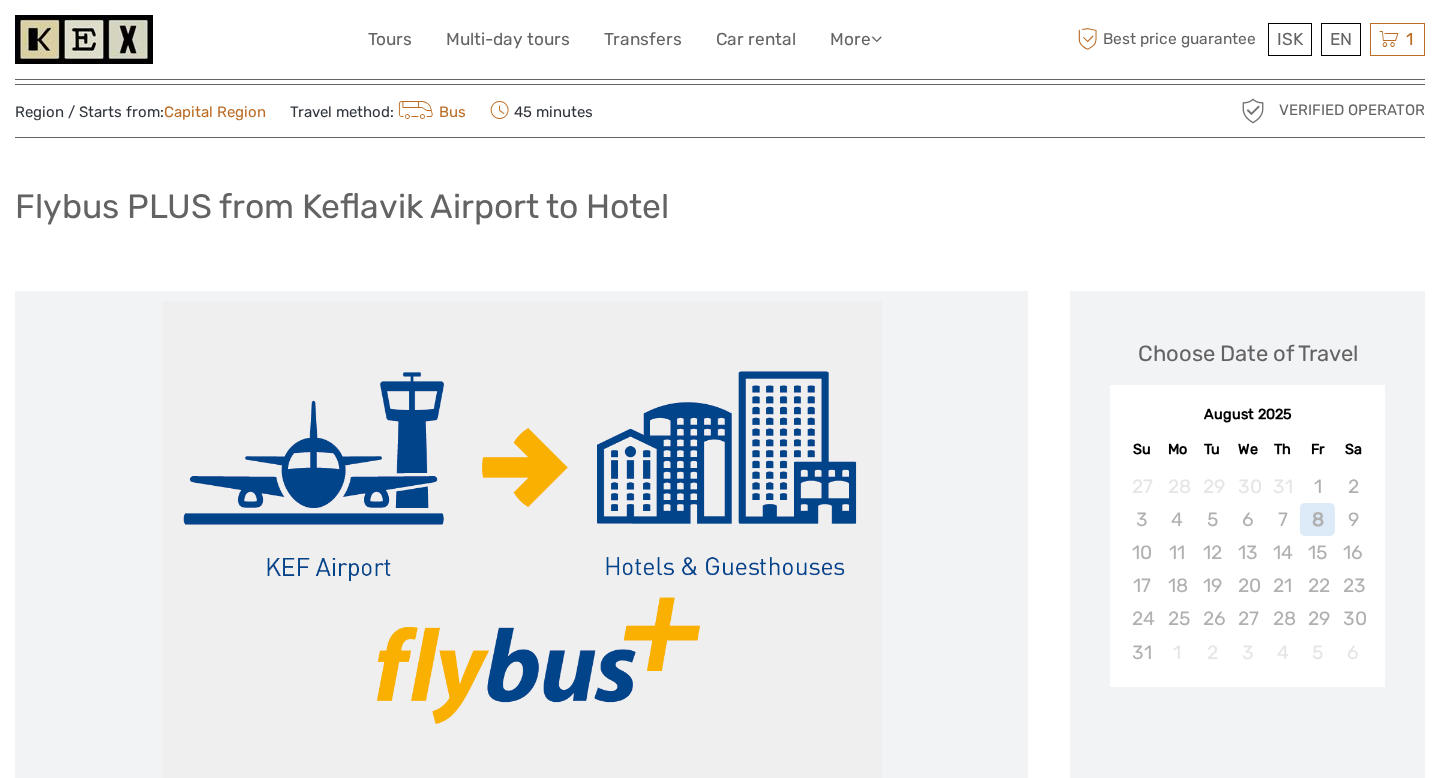 scroll, scrollTop: 49, scrollLeft: 0, axis: vertical 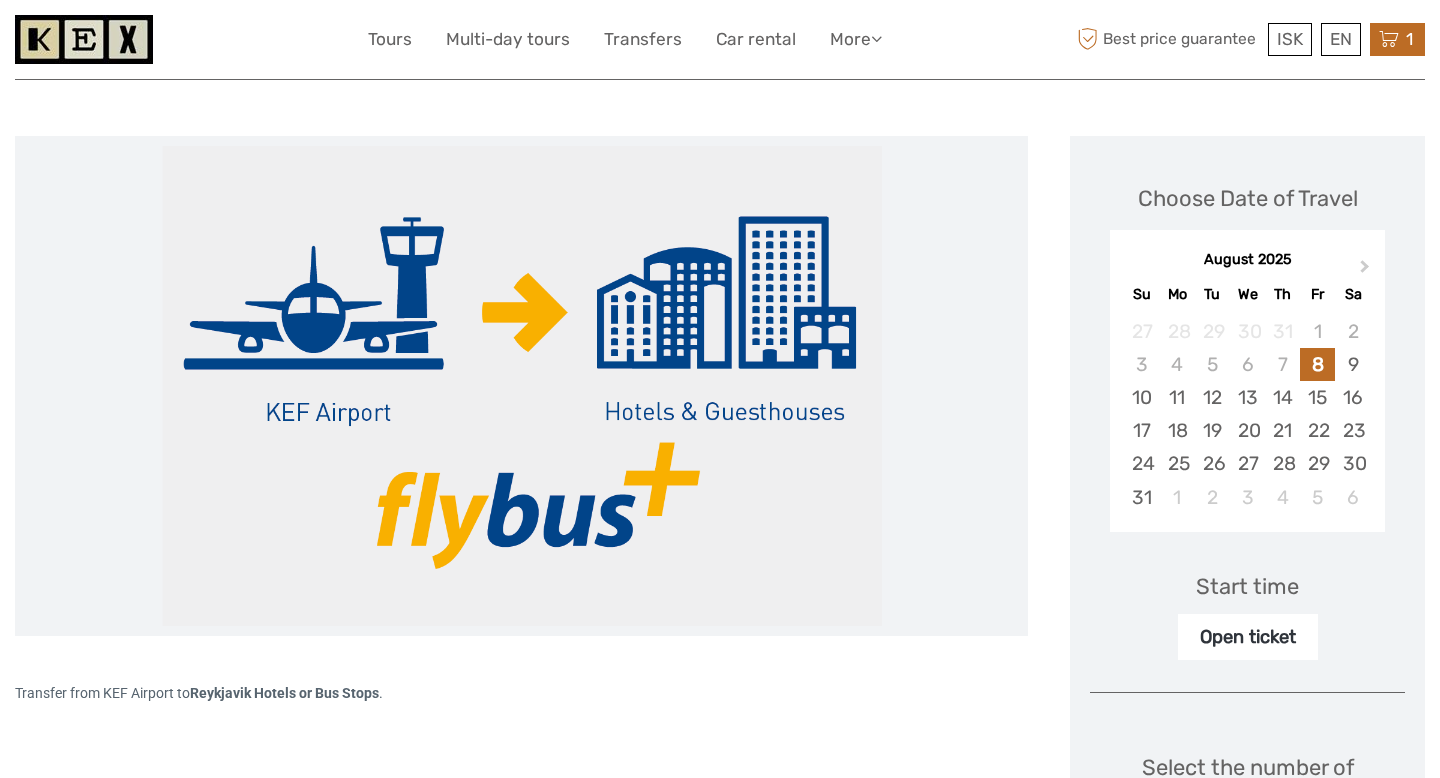 click on "1
Items
Flybus PLUS from [LOCATION] Airport to Hotel
1x Adult ([AGE]+)
[DATE] - [TIME]
5.199 ISK
Total
5.199 ISK
Checkout
The shopping cart is empty." at bounding box center [1397, 39] 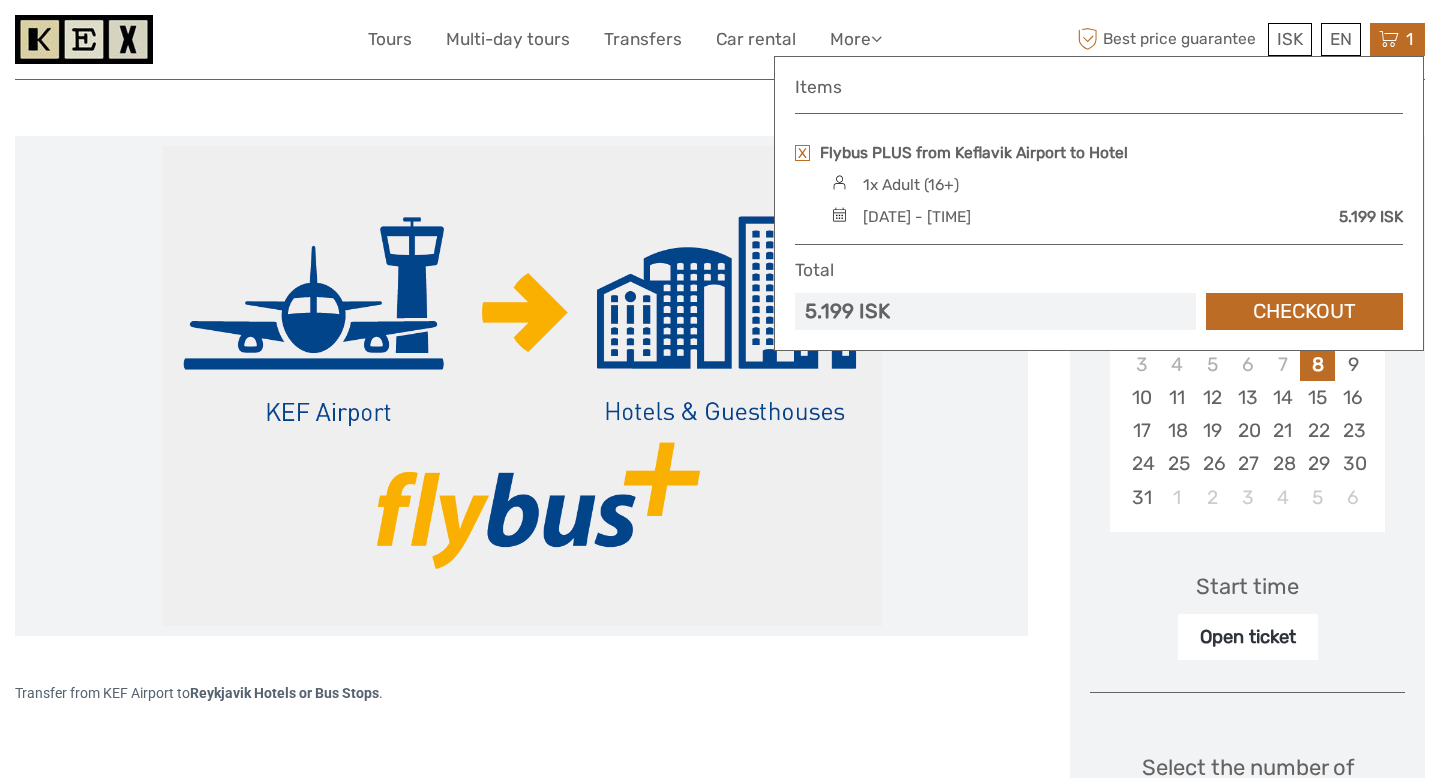 click on "[DATE] - [TIME]" at bounding box center [917, 217] 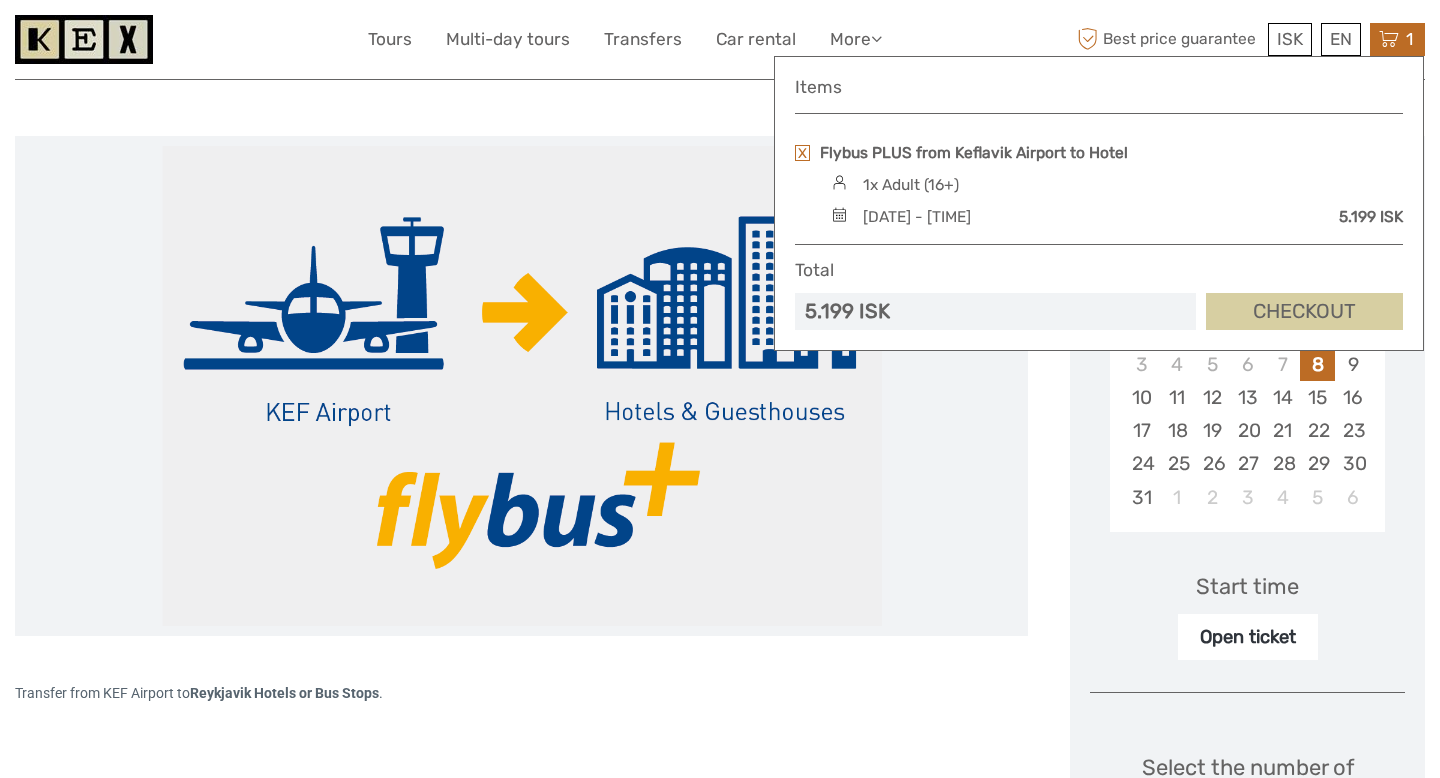 click on "Checkout" at bounding box center [1304, 311] 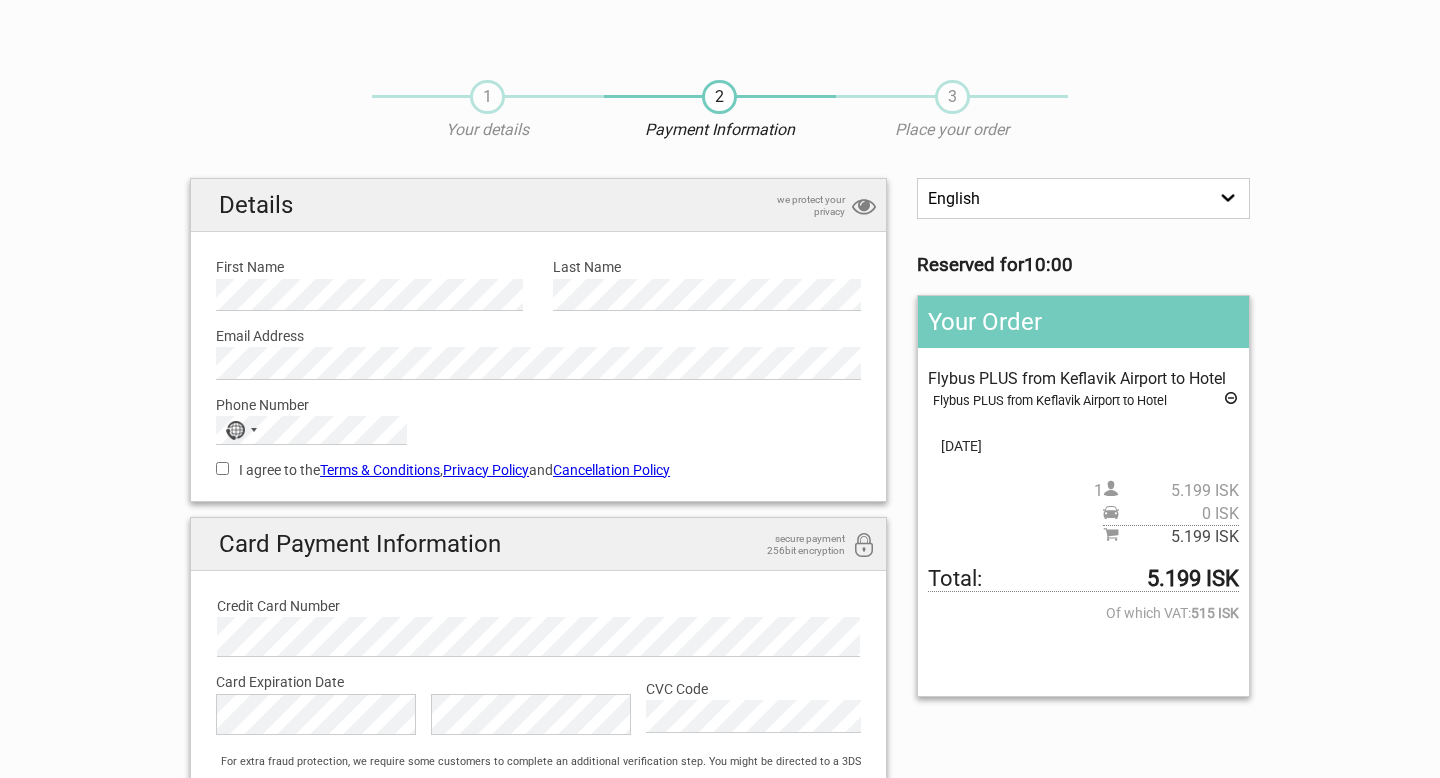 scroll, scrollTop: 0, scrollLeft: 0, axis: both 